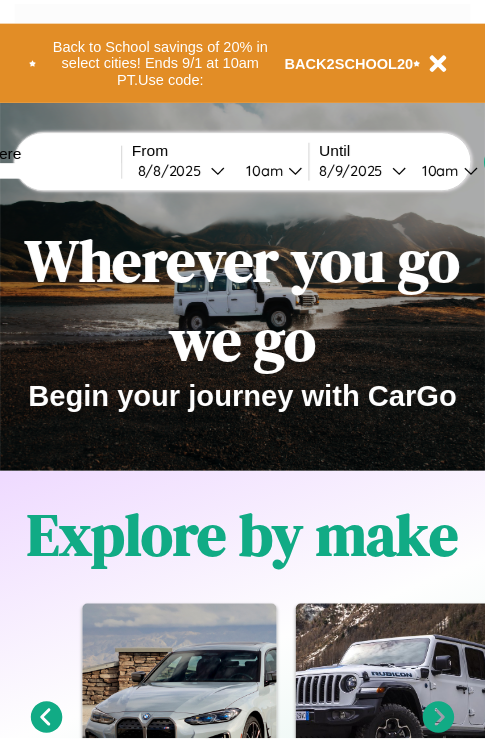 scroll, scrollTop: 0, scrollLeft: 0, axis: both 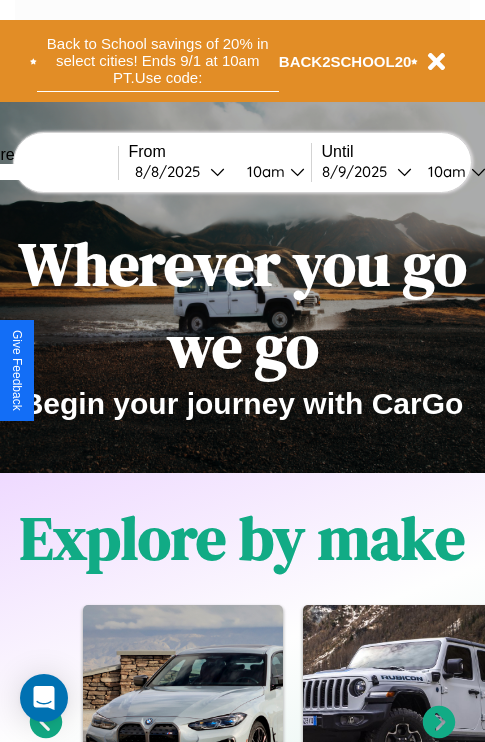 click on "Back to School savings of 20% in select cities! Ends 9/1 at 10am PT.  Use code:" at bounding box center [158, 61] 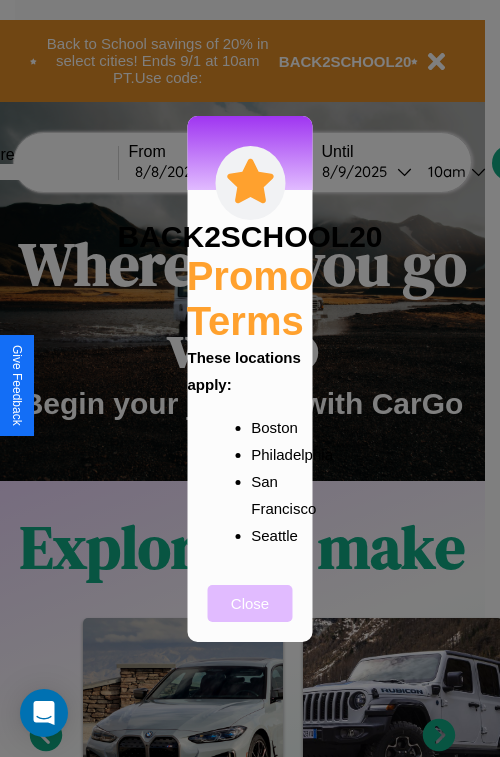 click on "Close" at bounding box center [250, 603] 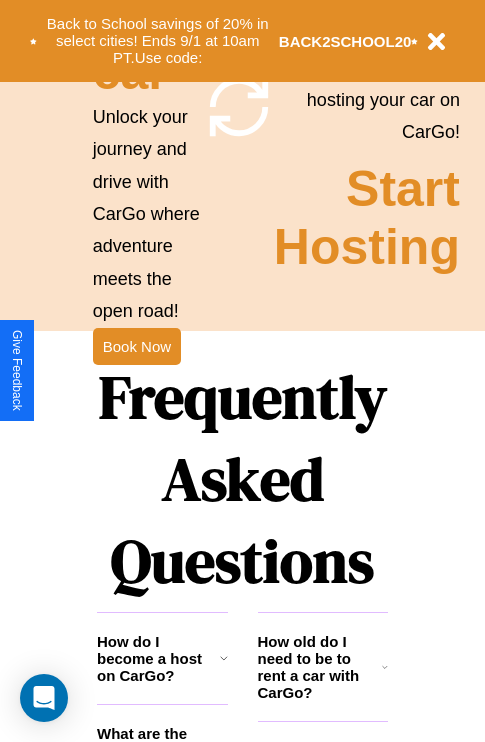 scroll, scrollTop: 1947, scrollLeft: 0, axis: vertical 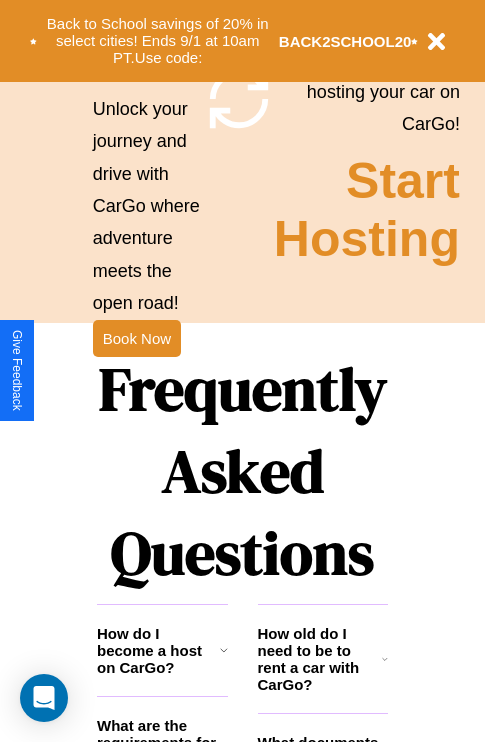 click on "Frequently Asked Questions" at bounding box center [242, 471] 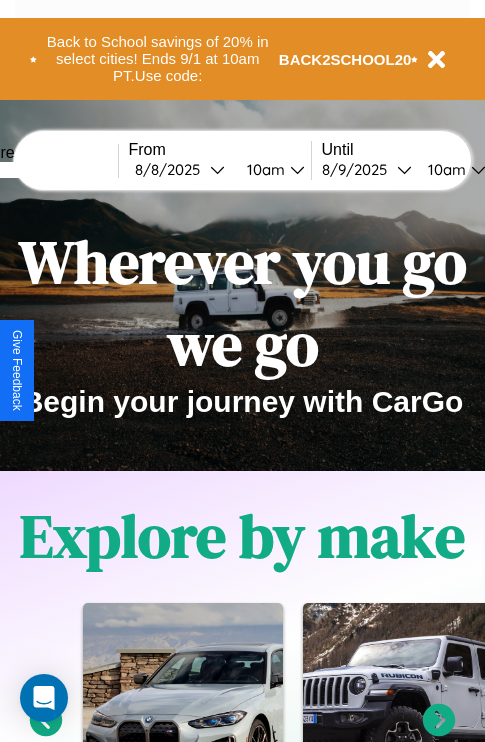 scroll, scrollTop: 0, scrollLeft: 0, axis: both 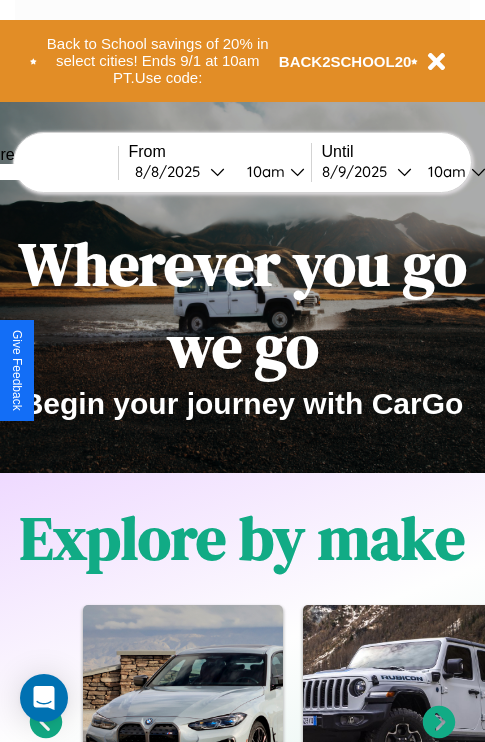 click at bounding box center (43, 172) 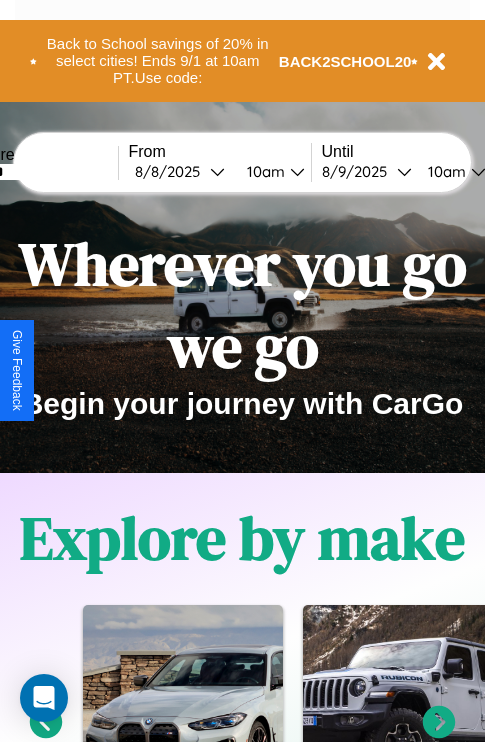 type on "******" 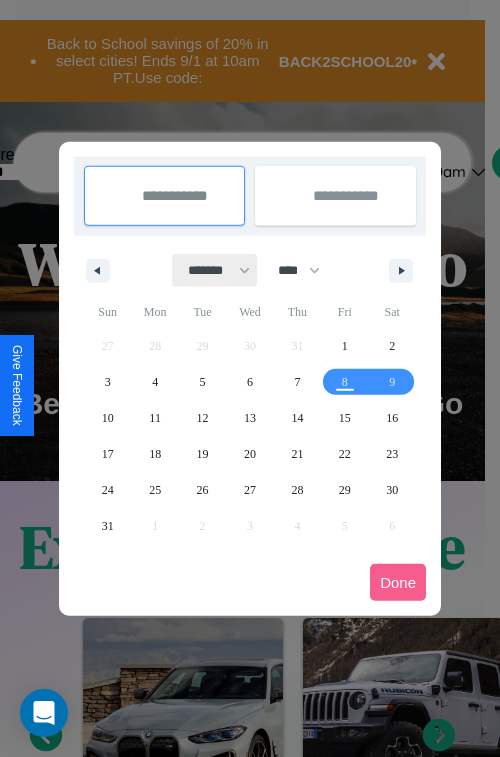 click on "******* ******** ***** ***** *** **** **** ****** ********* ******* ******** ********" at bounding box center [215, 270] 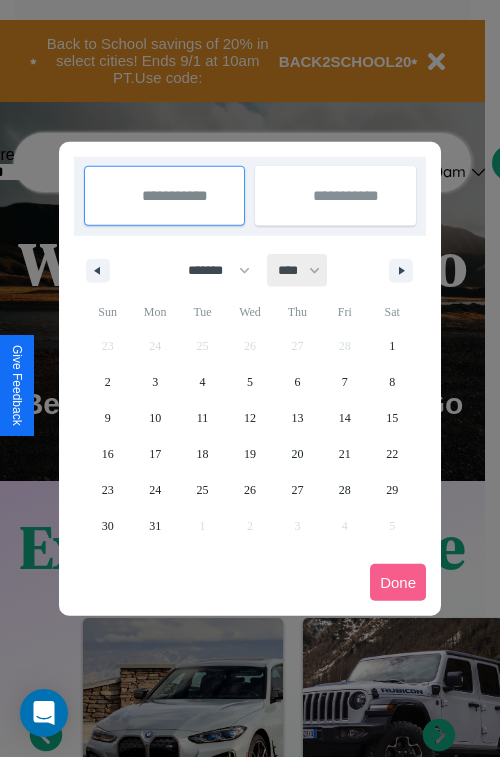 click on "**** **** **** **** **** **** **** **** **** **** **** **** **** **** **** **** **** **** **** **** **** **** **** **** **** **** **** **** **** **** **** **** **** **** **** **** **** **** **** **** **** **** **** **** **** **** **** **** **** **** **** **** **** **** **** **** **** **** **** **** **** **** **** **** **** **** **** **** **** **** **** **** **** **** **** **** **** **** **** **** **** **** **** **** **** **** **** **** **** **** **** **** **** **** **** **** **** **** **** **** **** **** **** **** **** **** **** **** **** **** **** **** **** **** **** **** **** **** **** **** ****" at bounding box center (298, 270) 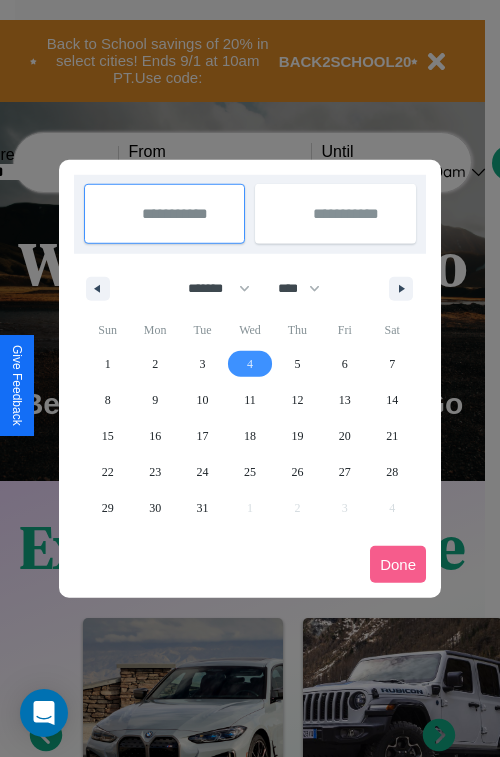 click on "4" at bounding box center [250, 364] 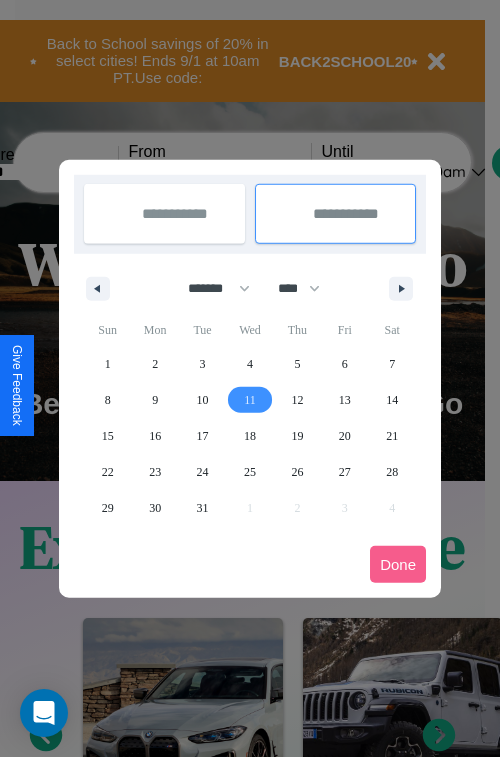 click on "11" at bounding box center [250, 400] 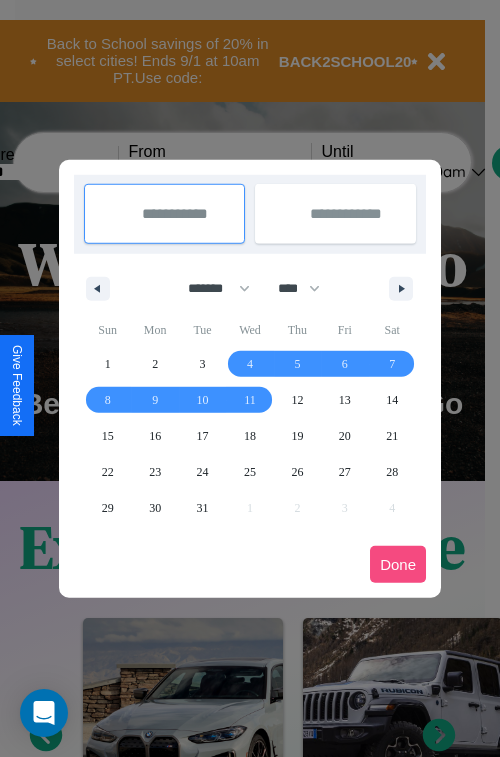 click on "Done" at bounding box center [398, 564] 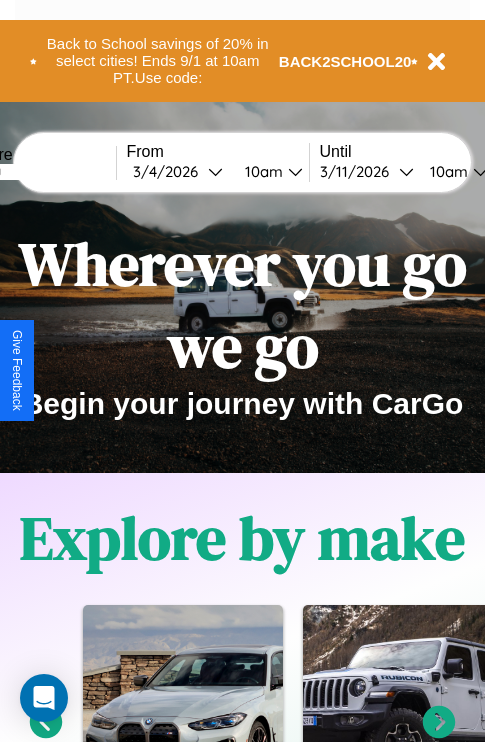 scroll, scrollTop: 0, scrollLeft: 69, axis: horizontal 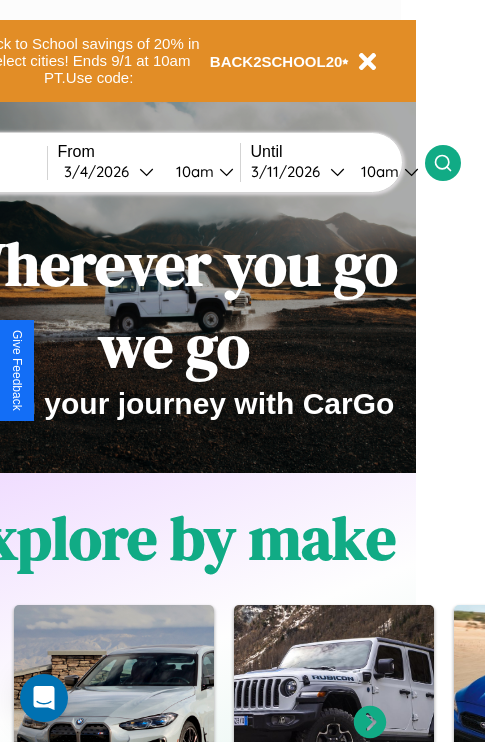 click 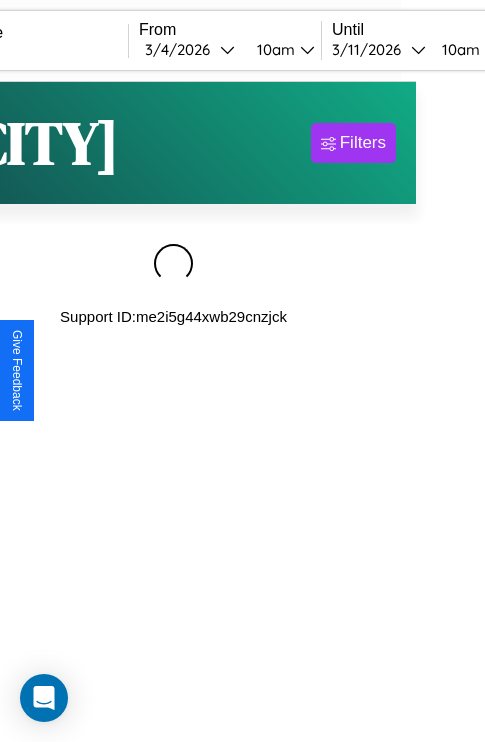 scroll, scrollTop: 0, scrollLeft: 0, axis: both 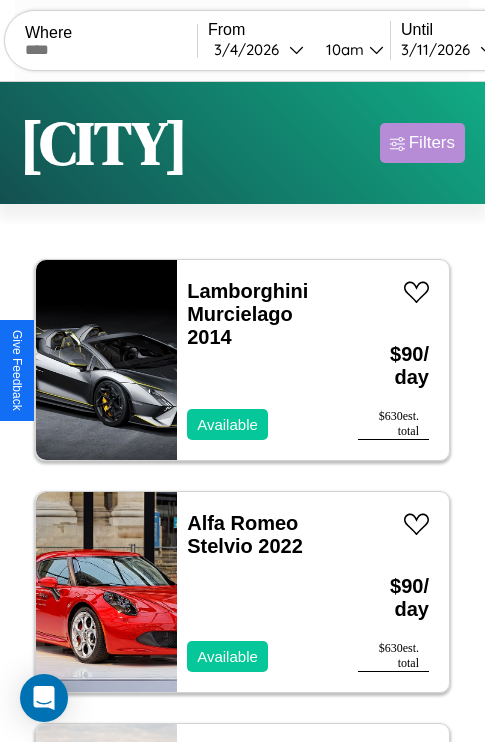 click on "Filters" at bounding box center [432, 143] 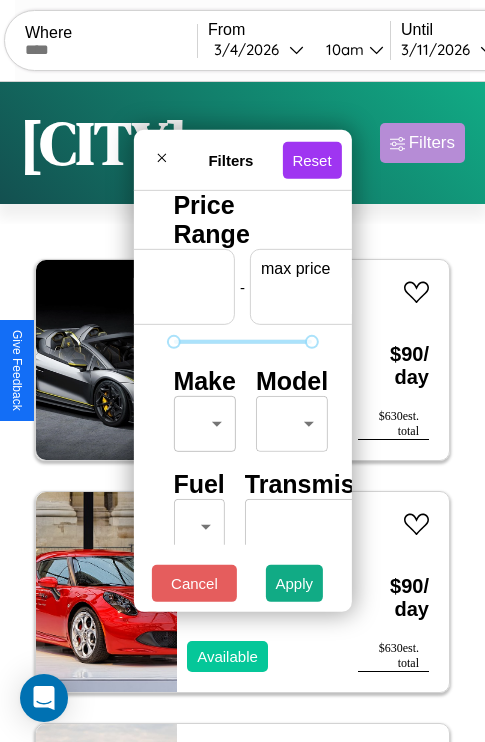 scroll, scrollTop: 0, scrollLeft: 124, axis: horizontal 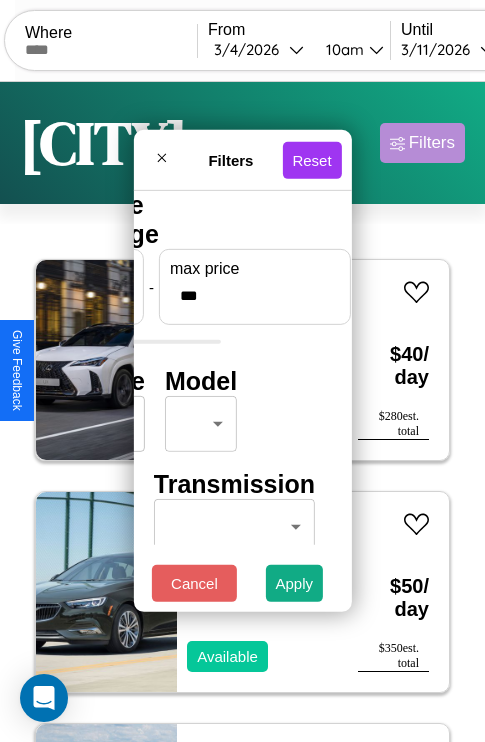 type on "***" 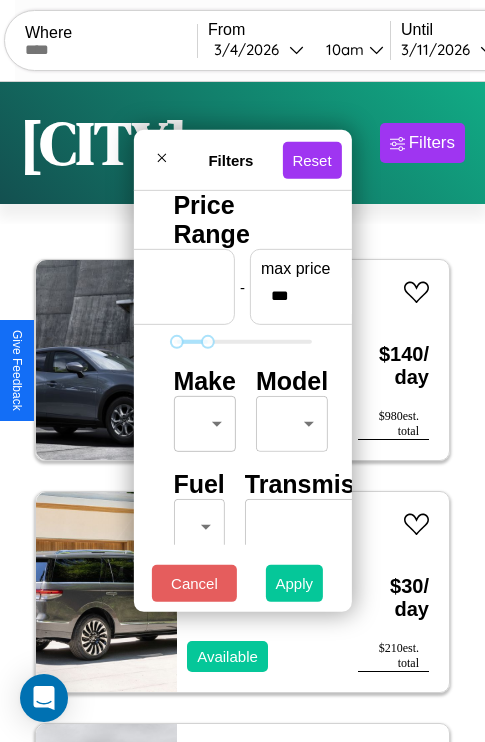 type on "**" 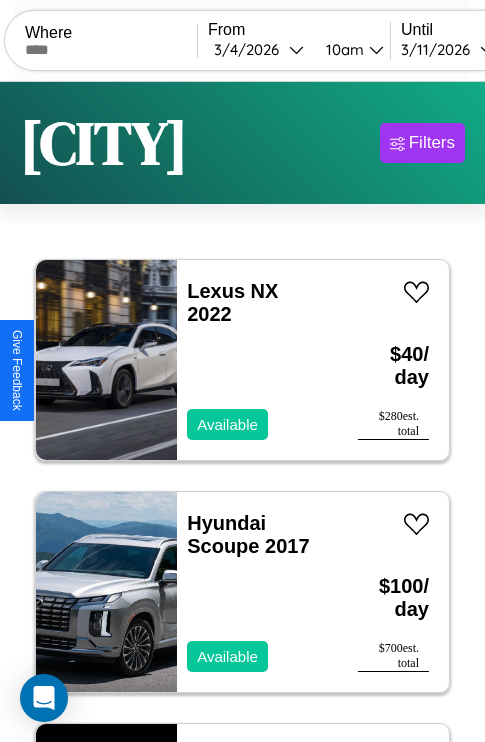 scroll, scrollTop: 66, scrollLeft: 0, axis: vertical 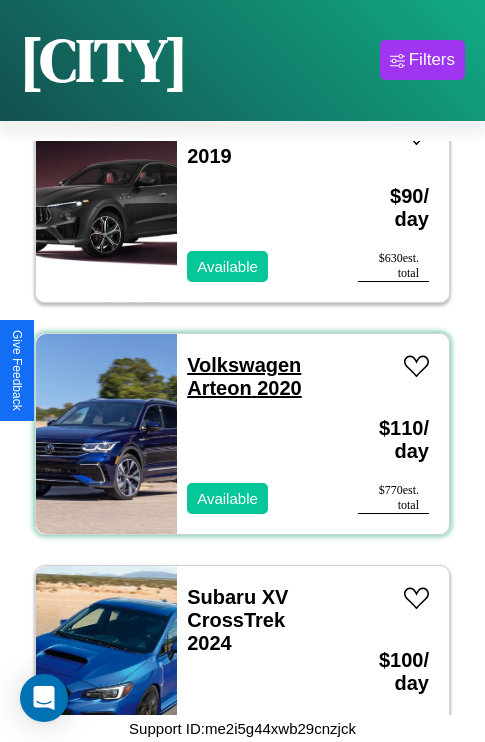 click on "Volkswagen   Arteon   2020" at bounding box center (244, 376) 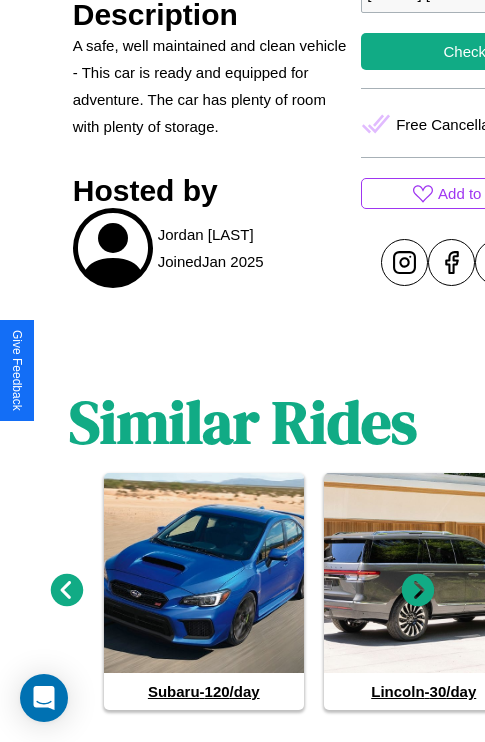 scroll, scrollTop: 852, scrollLeft: 0, axis: vertical 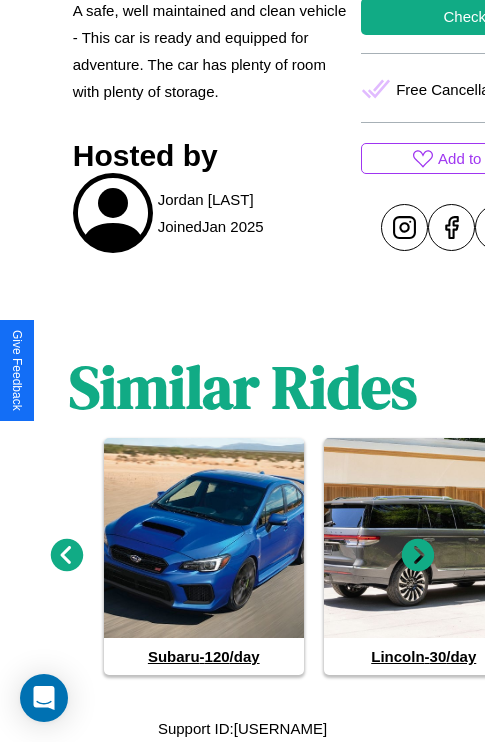 click 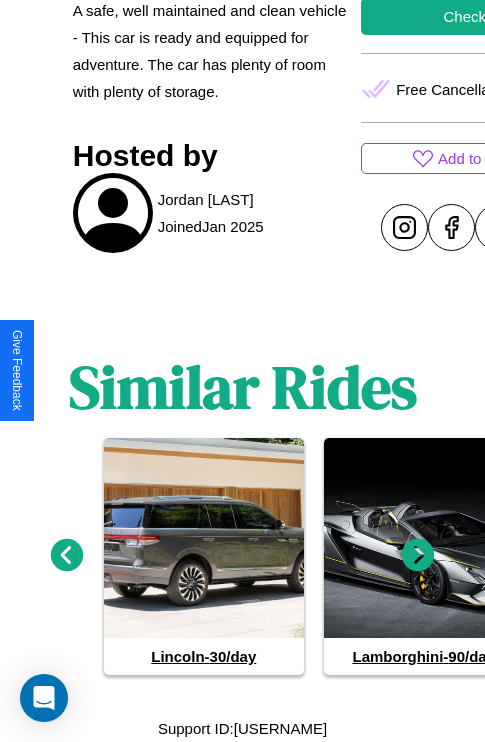 click 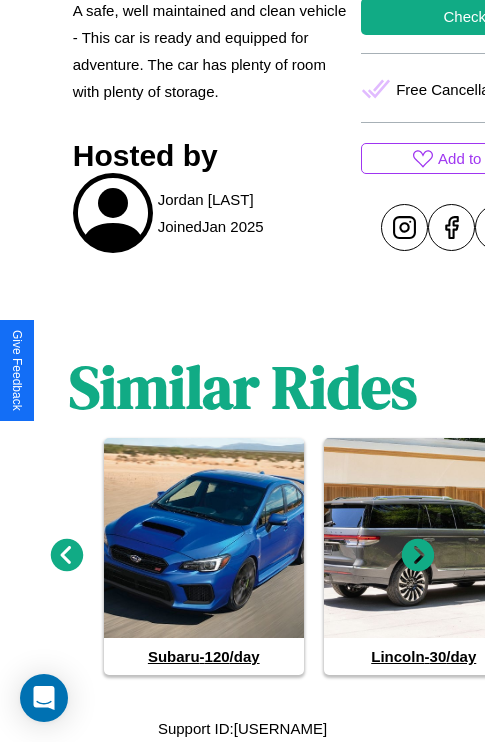 click 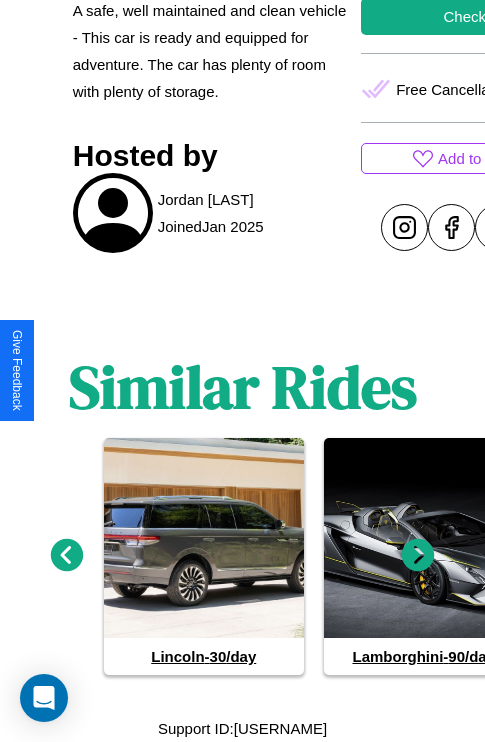 click 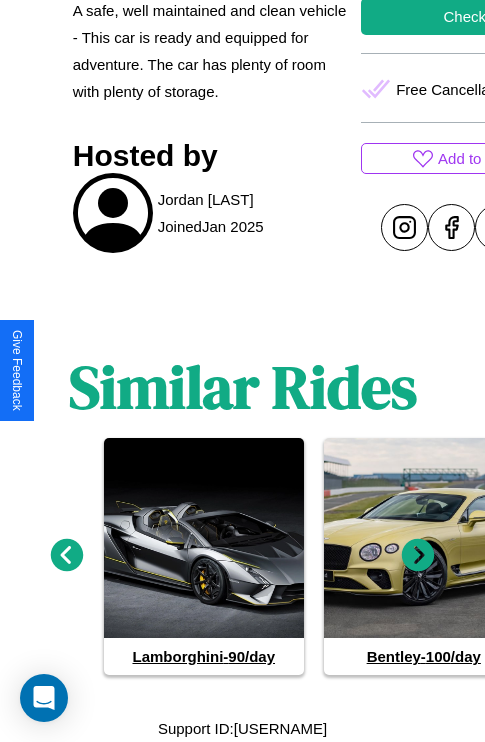 click 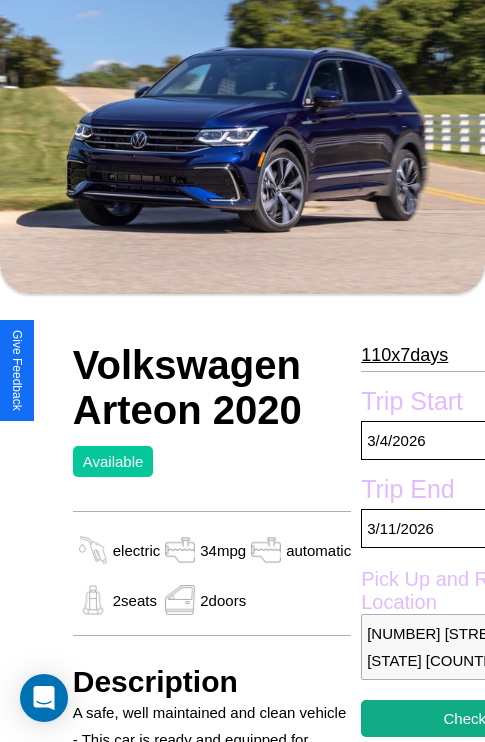 scroll, scrollTop: 134, scrollLeft: 0, axis: vertical 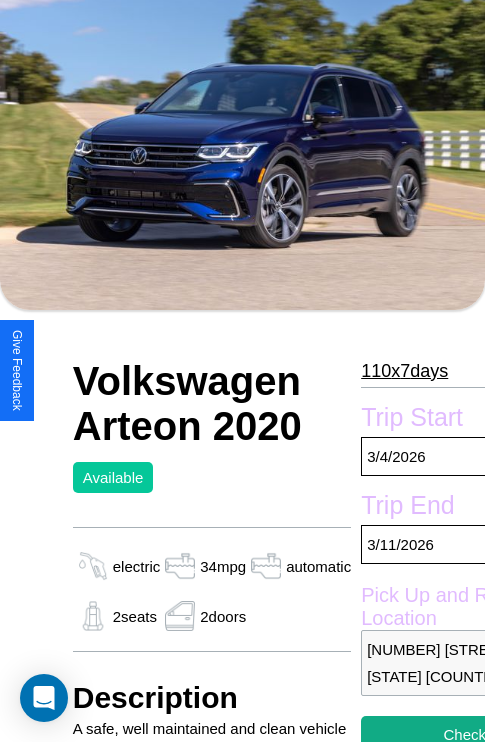 click on "110  x  7  days" at bounding box center [404, 371] 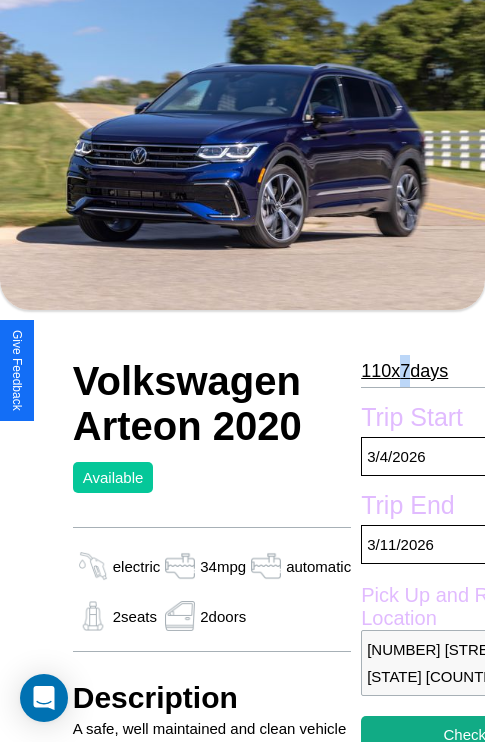 click on "110  x  7  days" at bounding box center [404, 371] 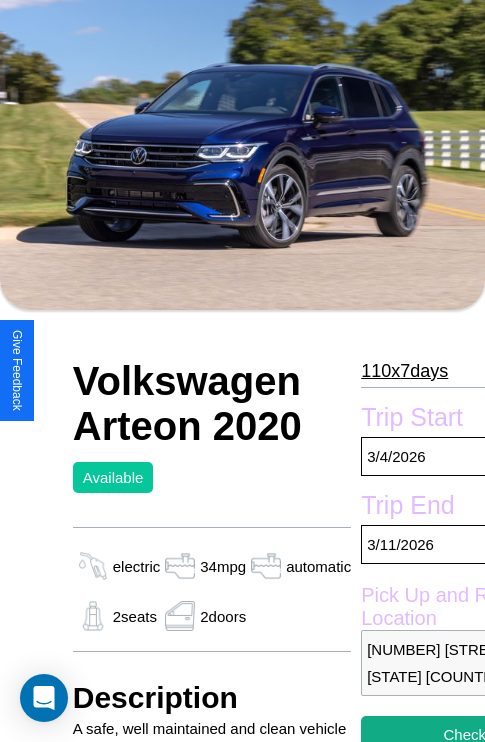 click on "110  x  7  days" at bounding box center (404, 371) 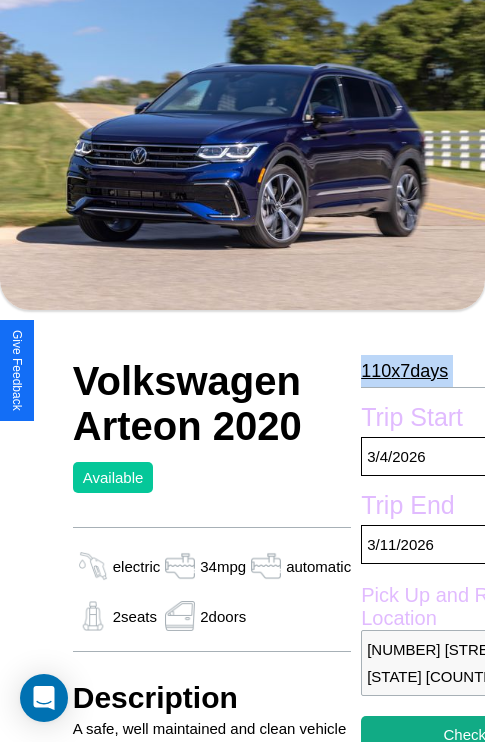 click on "110  x  7  days" at bounding box center [404, 371] 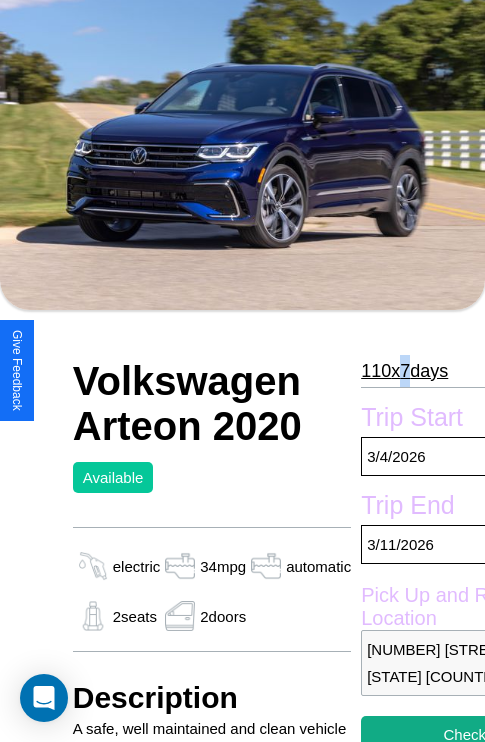 click on "110  x  7  days" at bounding box center [404, 371] 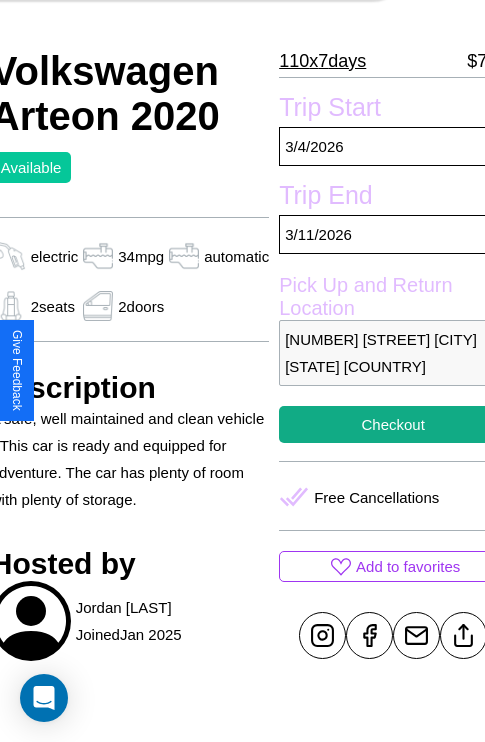scroll, scrollTop: 498, scrollLeft: 96, axis: both 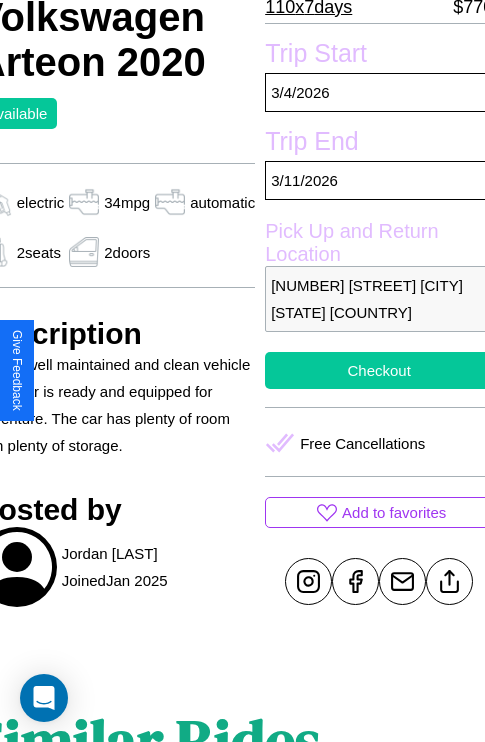 click on "Checkout" at bounding box center [379, 370] 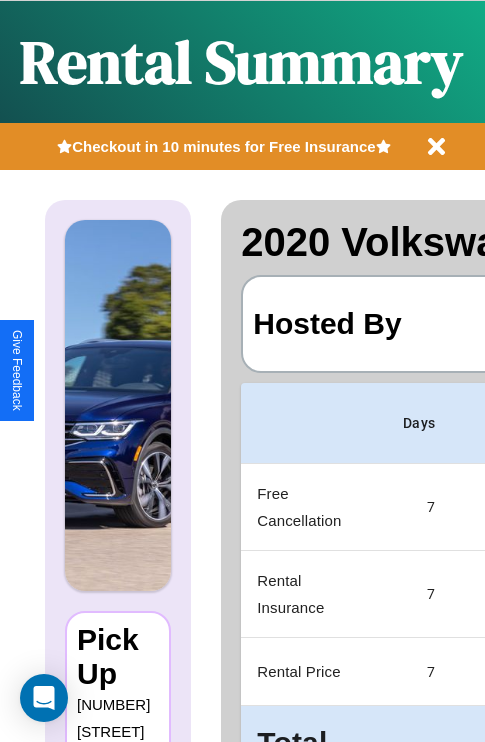 scroll, scrollTop: 0, scrollLeft: 392, axis: horizontal 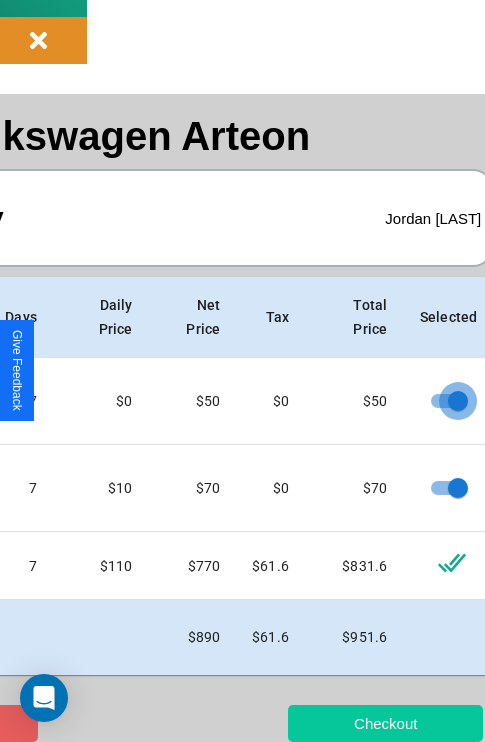 click on "Checkout" at bounding box center [385, 723] 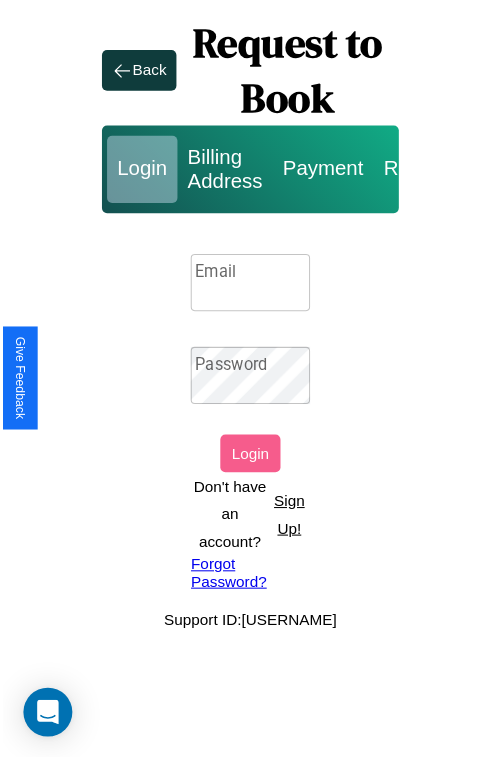 scroll, scrollTop: 0, scrollLeft: 0, axis: both 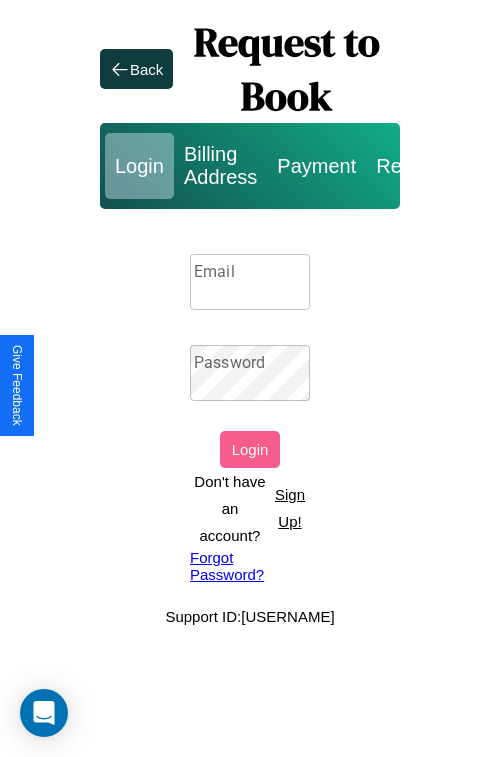 click on "Sign Up!" at bounding box center (290, 508) 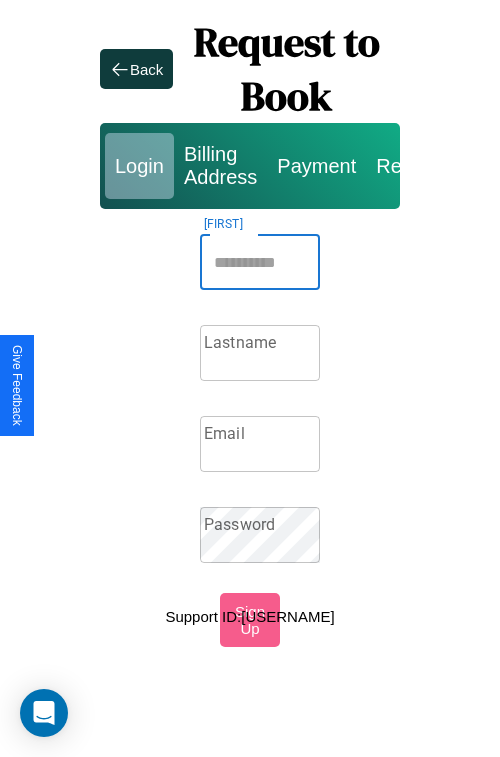 click on "[FIRST]" at bounding box center [260, 262] 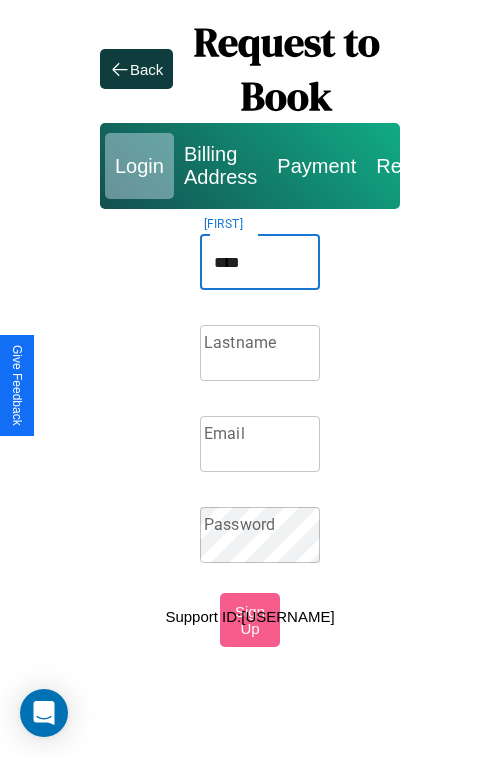 type on "****" 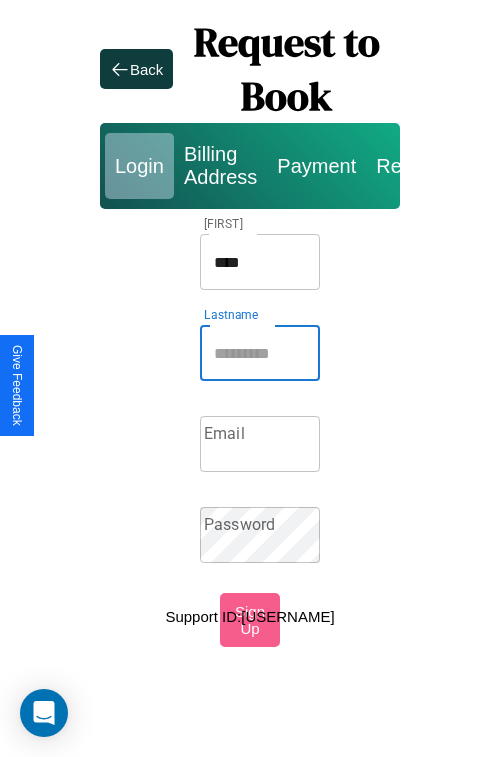 click on "Lastname" at bounding box center [260, 353] 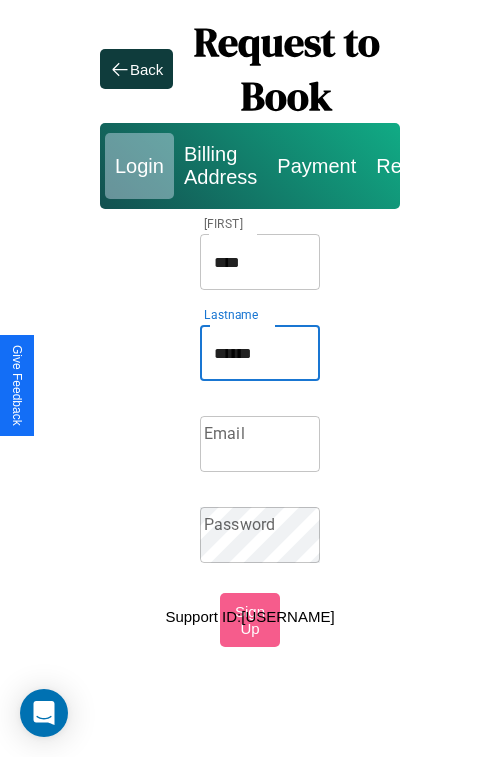 type on "******" 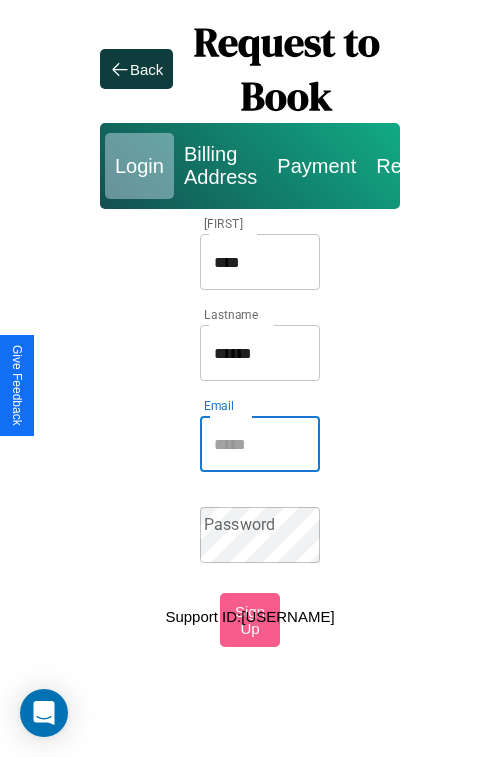 click on "Email" at bounding box center (260, 444) 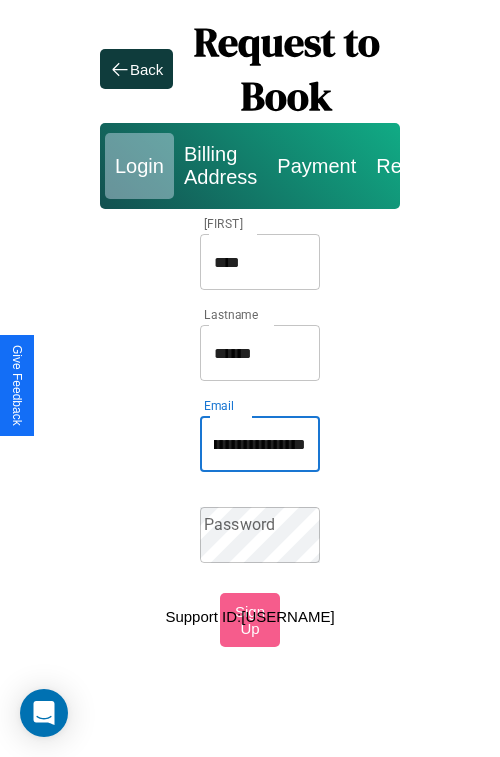 scroll, scrollTop: 0, scrollLeft: 70, axis: horizontal 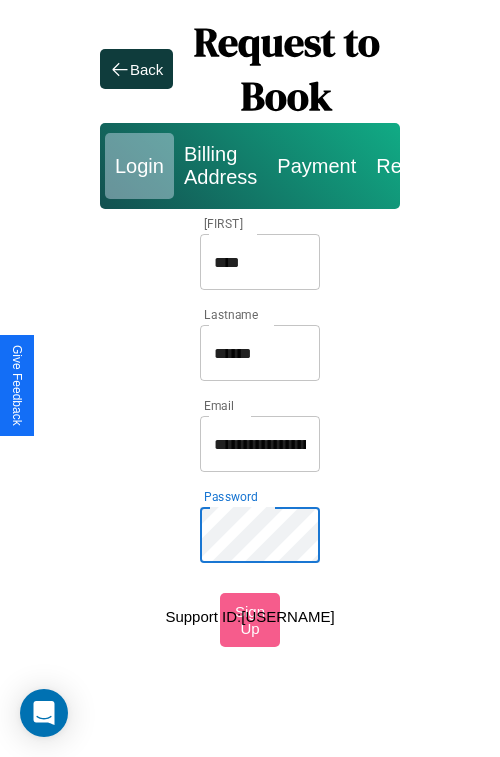 click on "****" at bounding box center (260, 262) 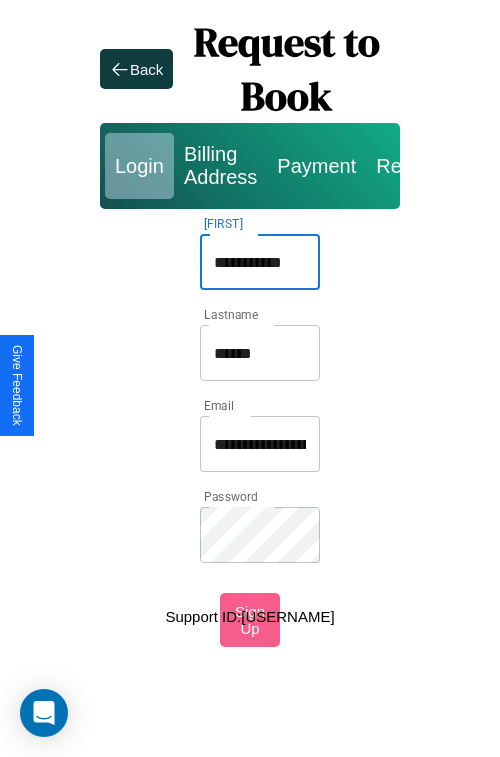 type on "**********" 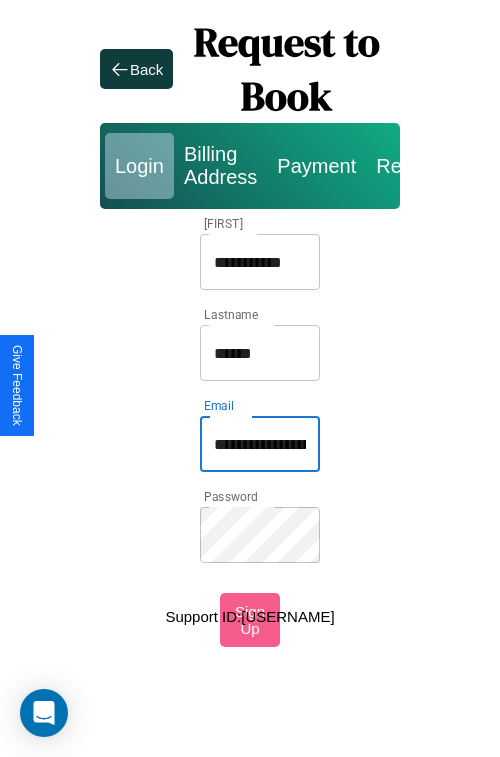 click on "**********" at bounding box center [260, 444] 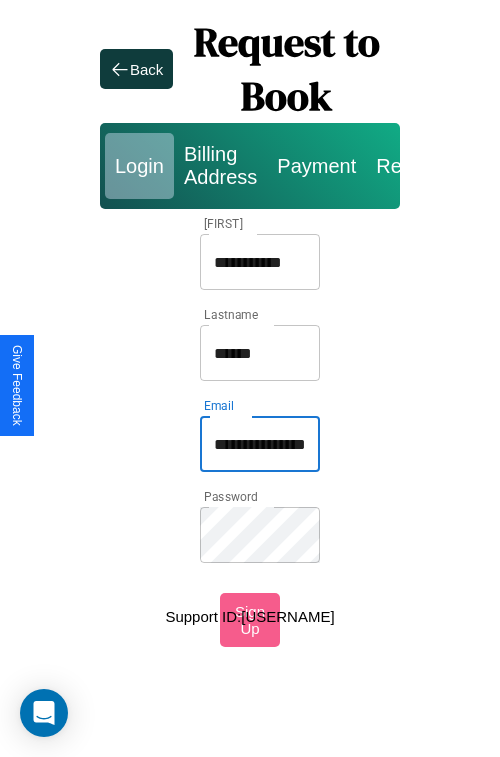 type on "**********" 